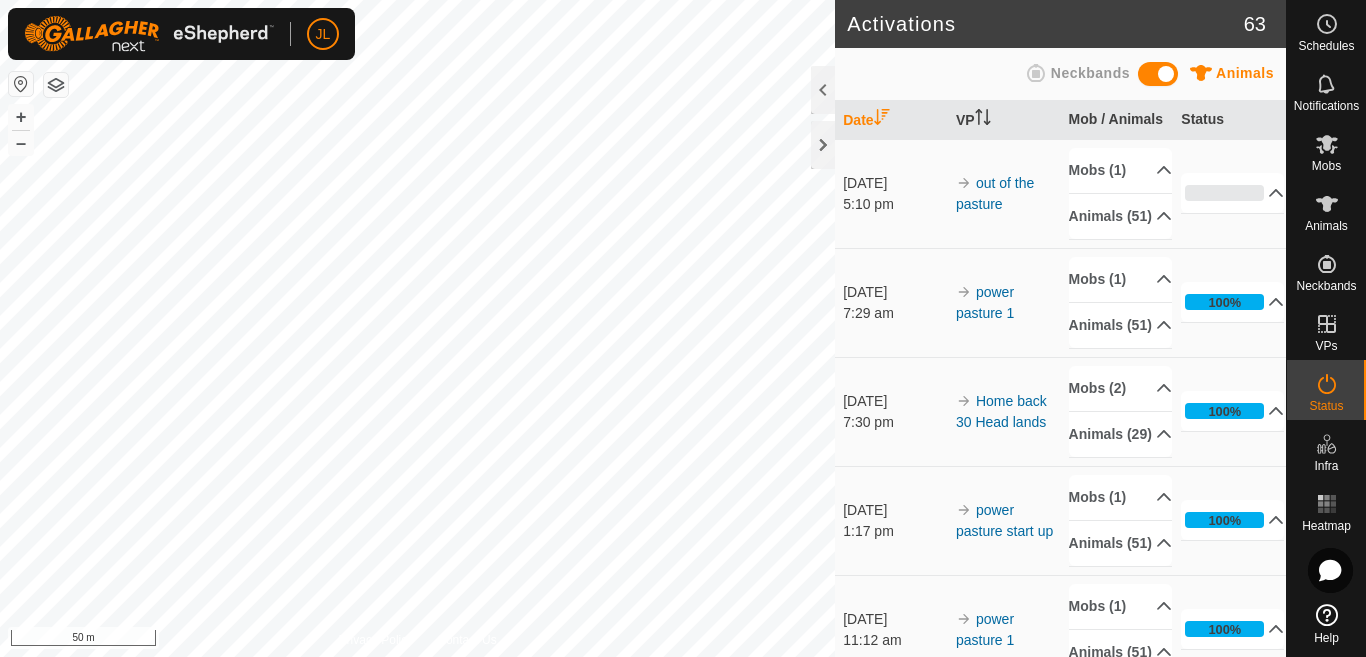 scroll, scrollTop: 0, scrollLeft: 0, axis: both 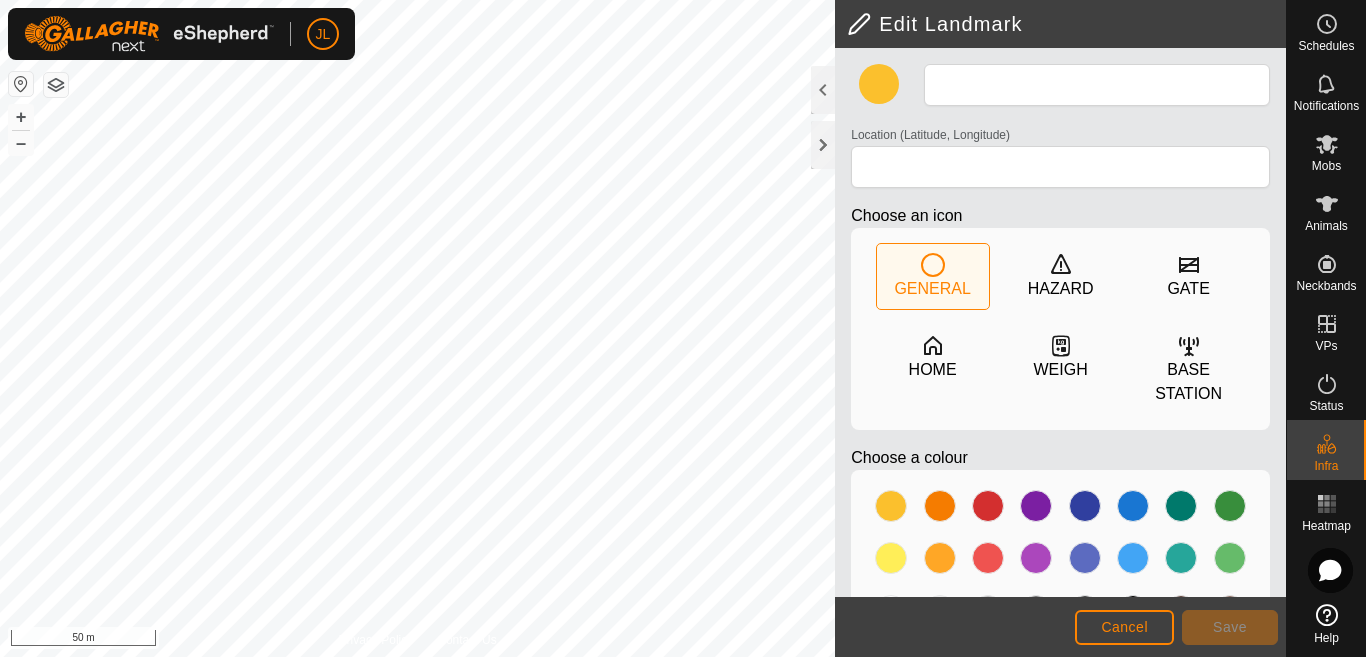 type on "Landmark 3" 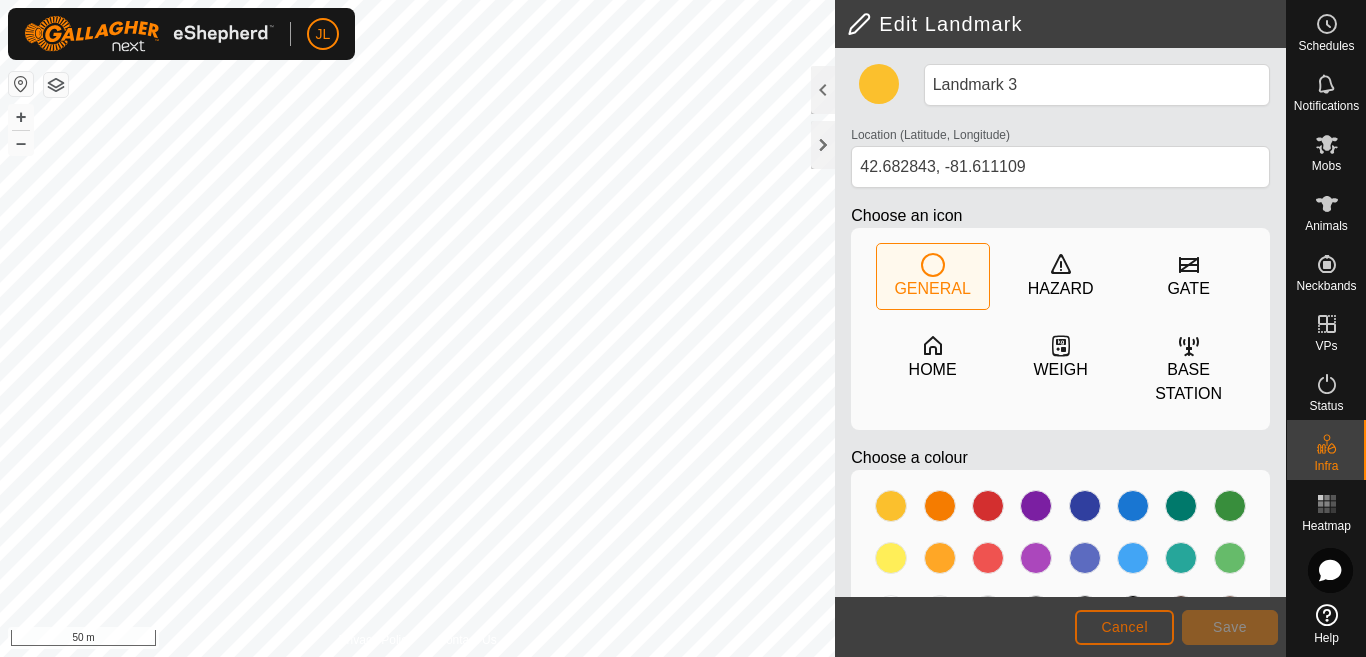 click on "Cancel" 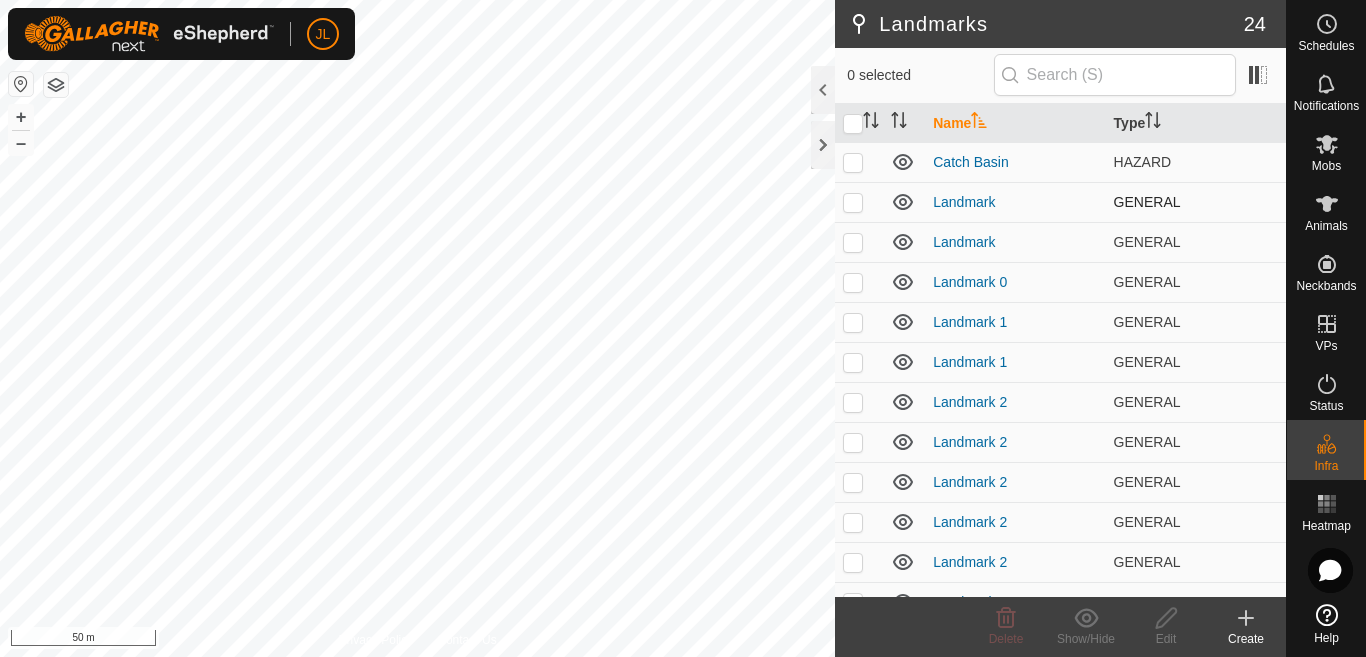 click at bounding box center (853, 202) 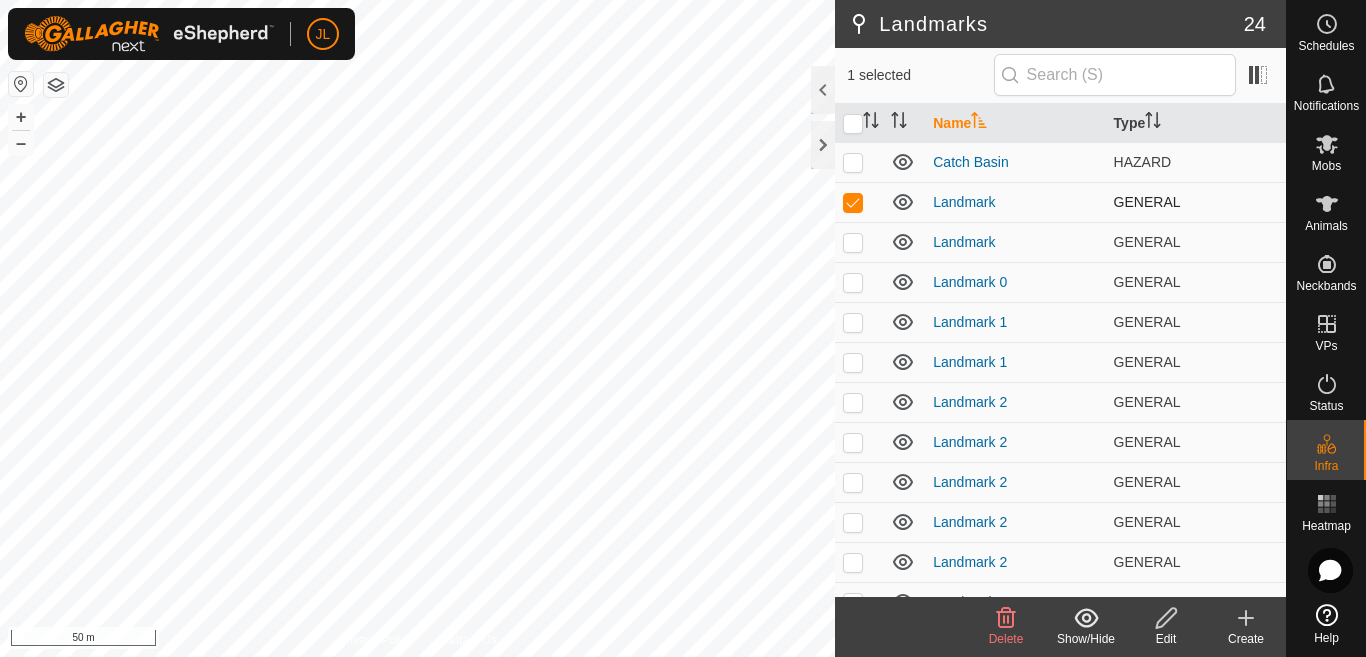 click at bounding box center (853, 202) 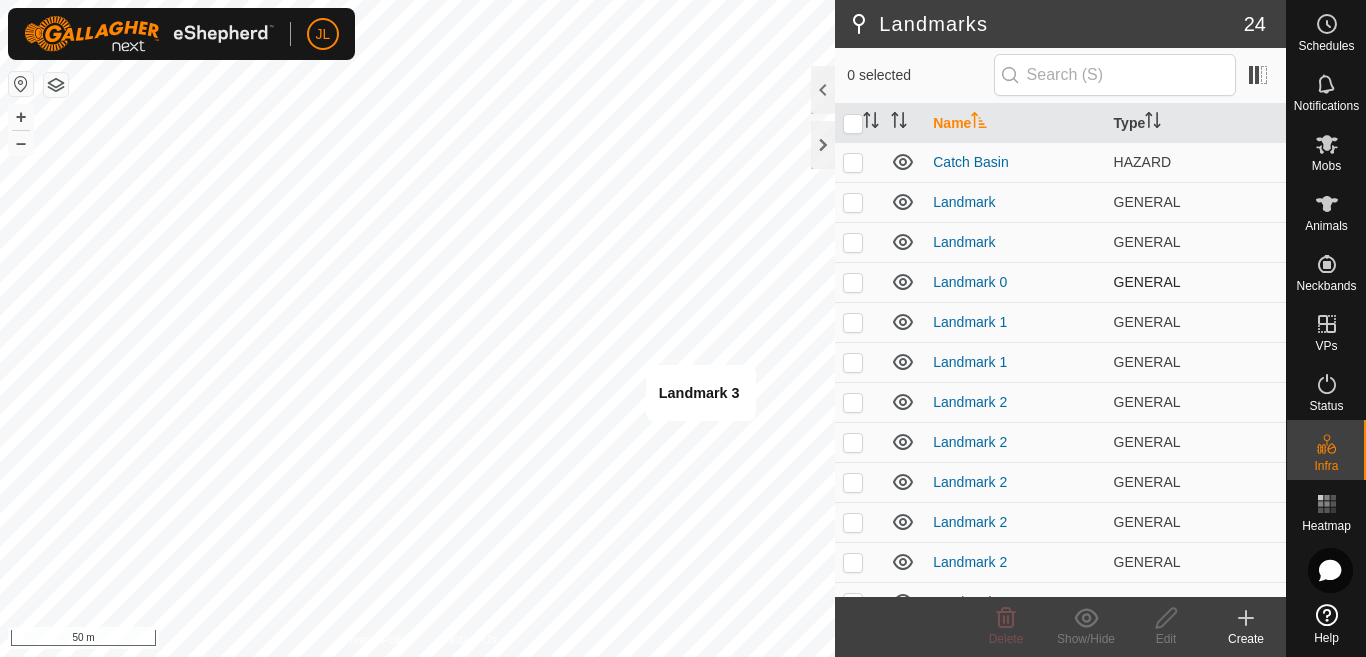 checkbox on "true" 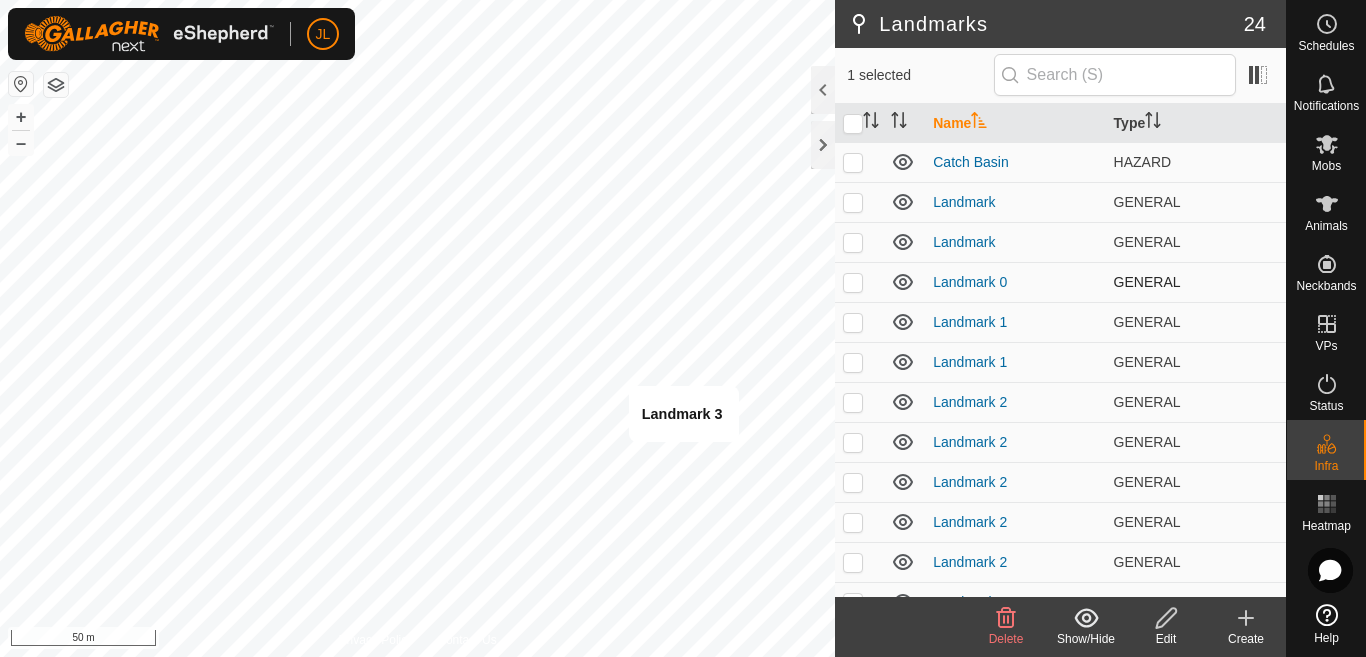 checkbox on "true" 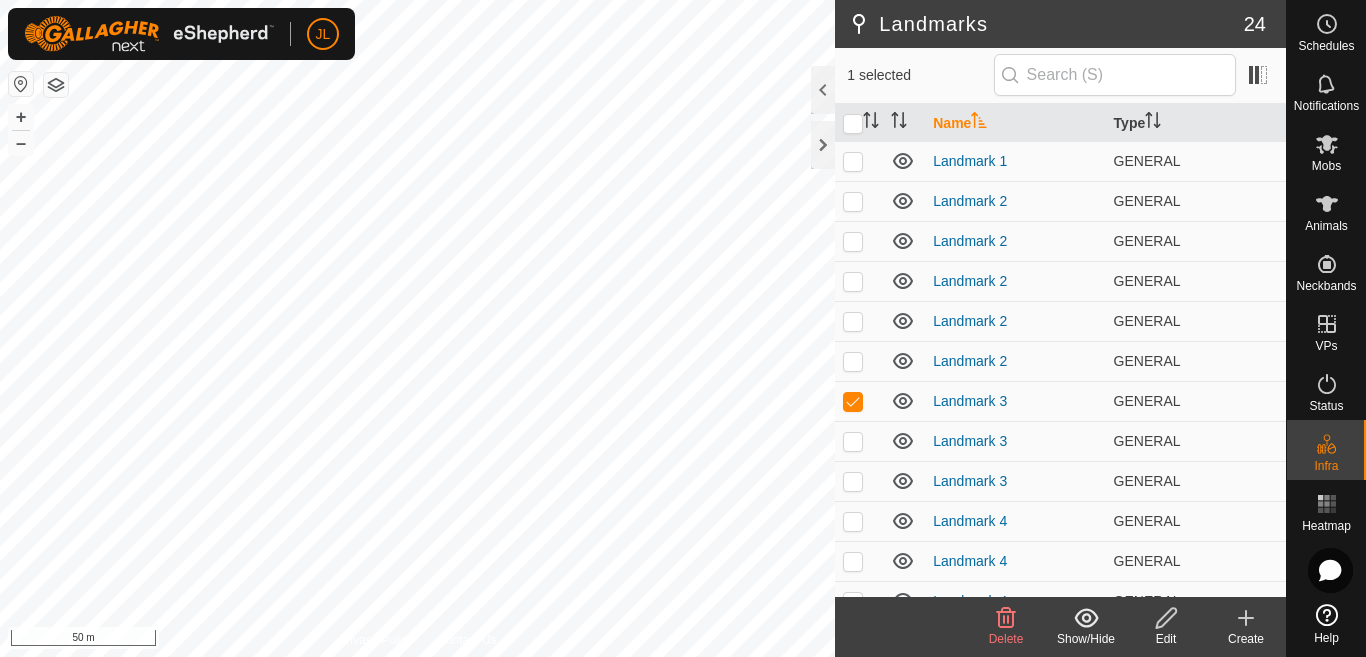 scroll, scrollTop: 240, scrollLeft: 0, axis: vertical 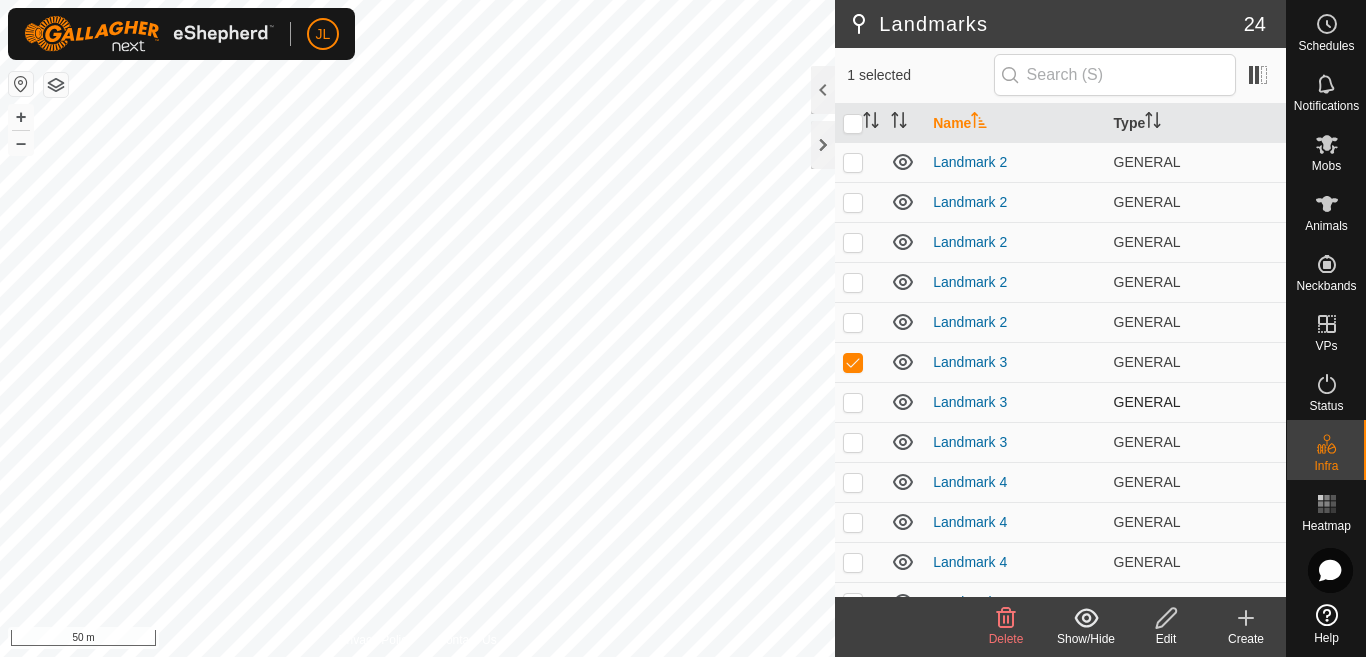 click at bounding box center (853, 402) 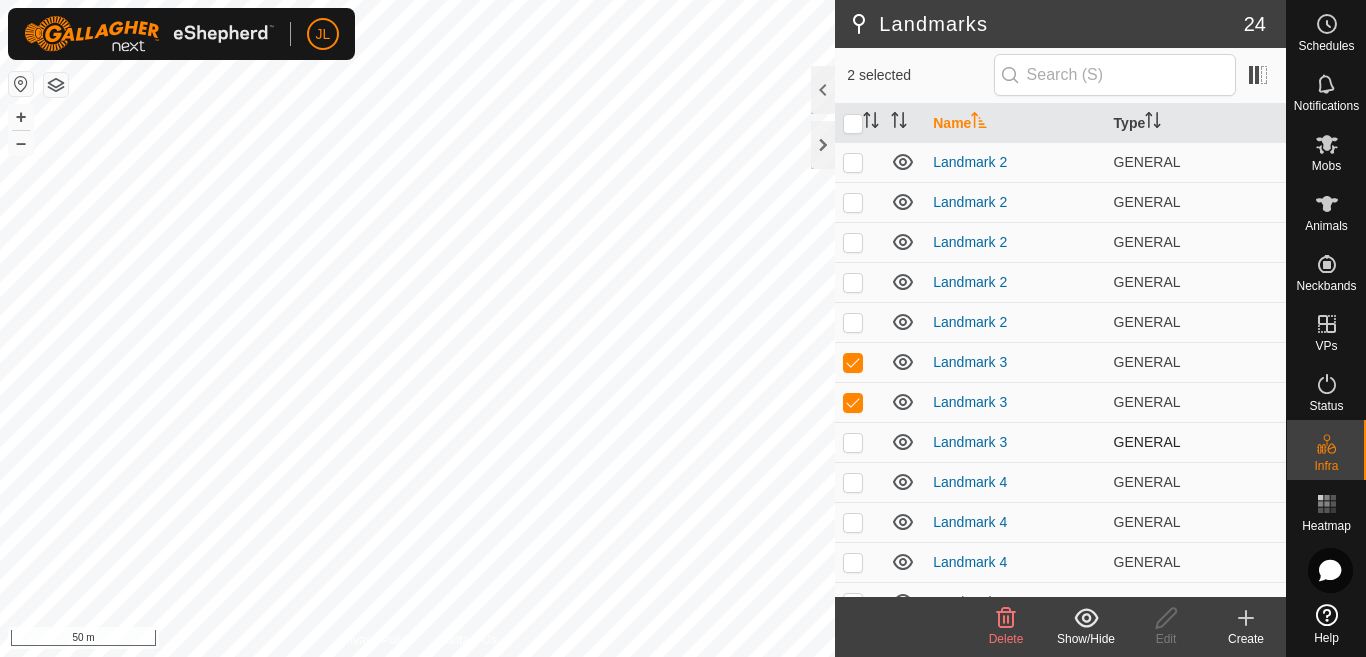 click at bounding box center (853, 442) 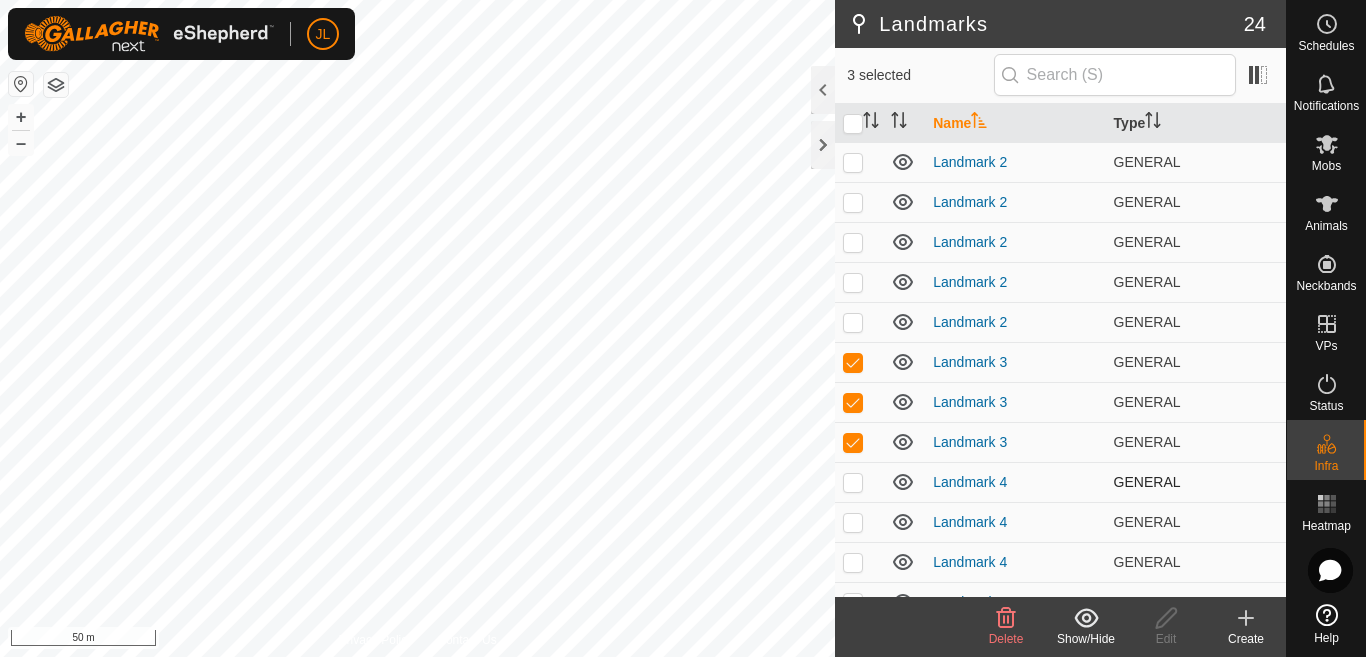 click at bounding box center [853, 482] 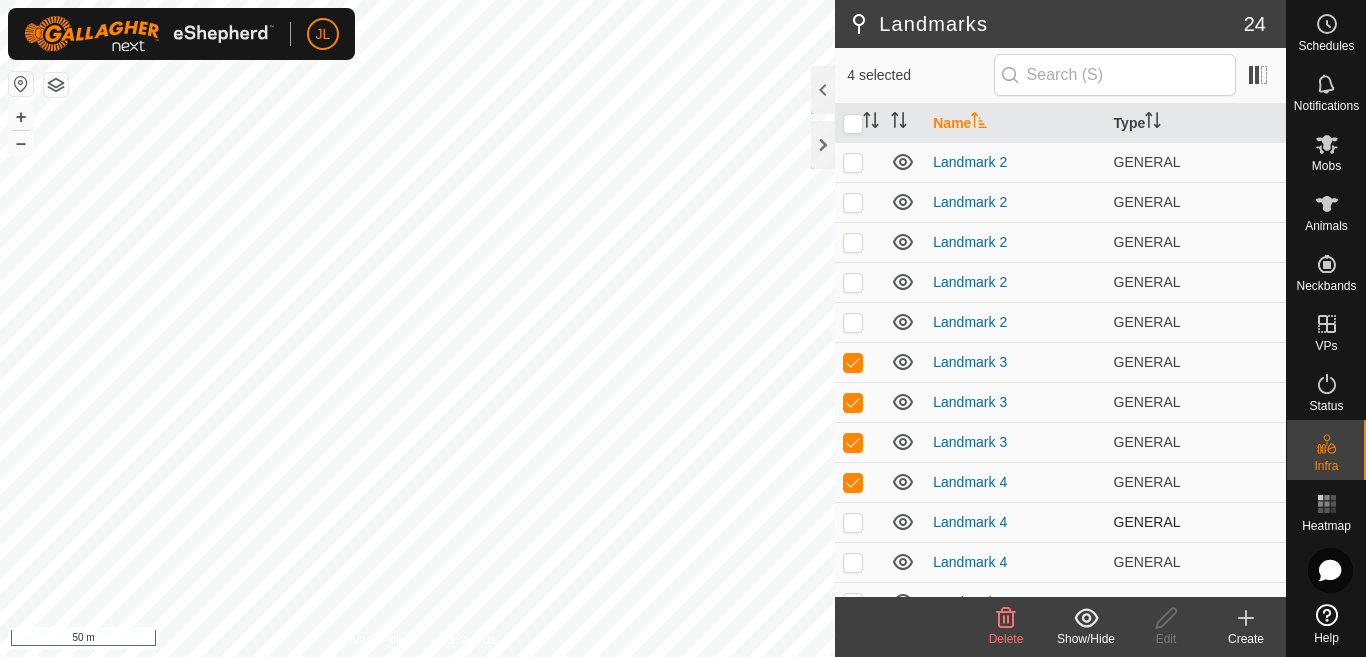 click at bounding box center [853, 522] 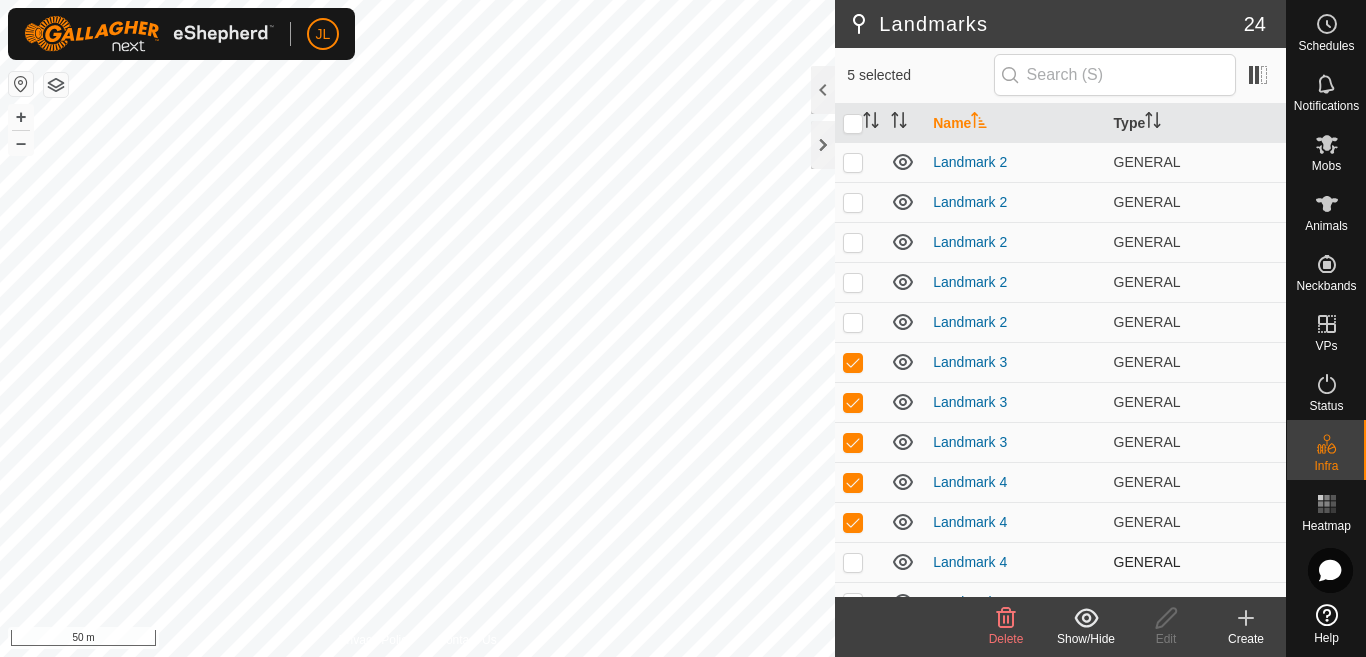 click at bounding box center (853, 562) 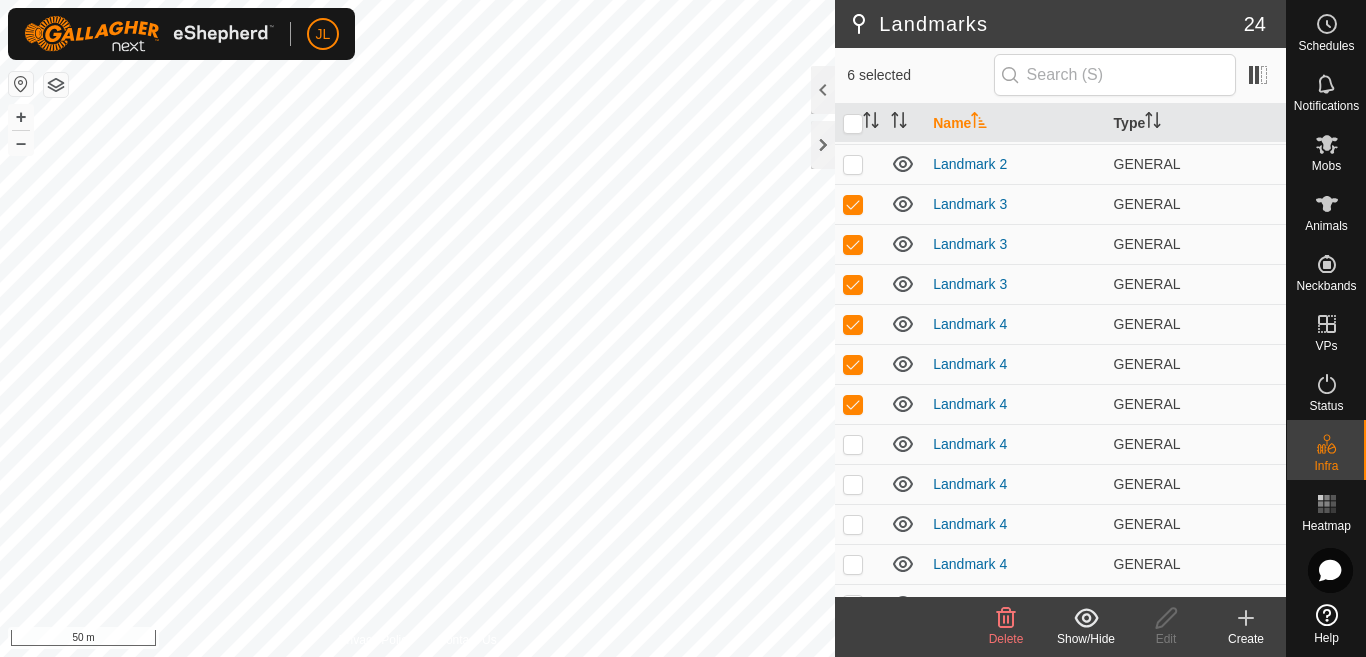 scroll, scrollTop: 400, scrollLeft: 0, axis: vertical 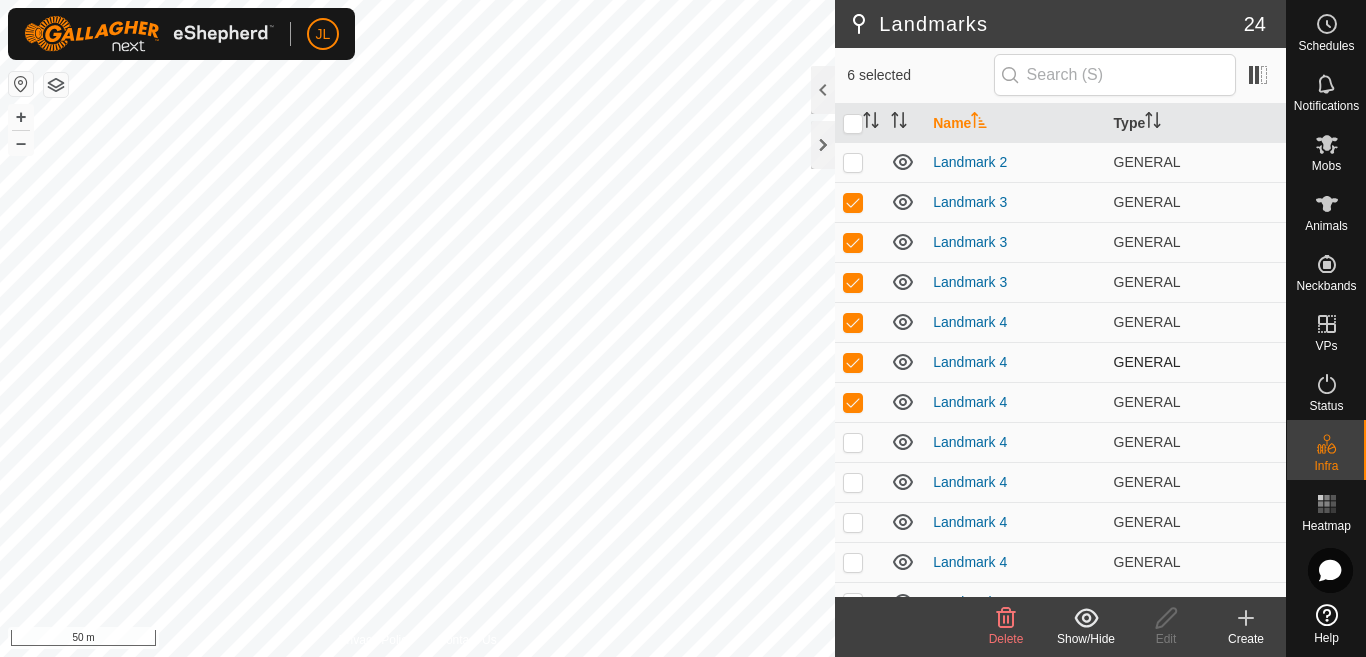 click at bounding box center [853, 362] 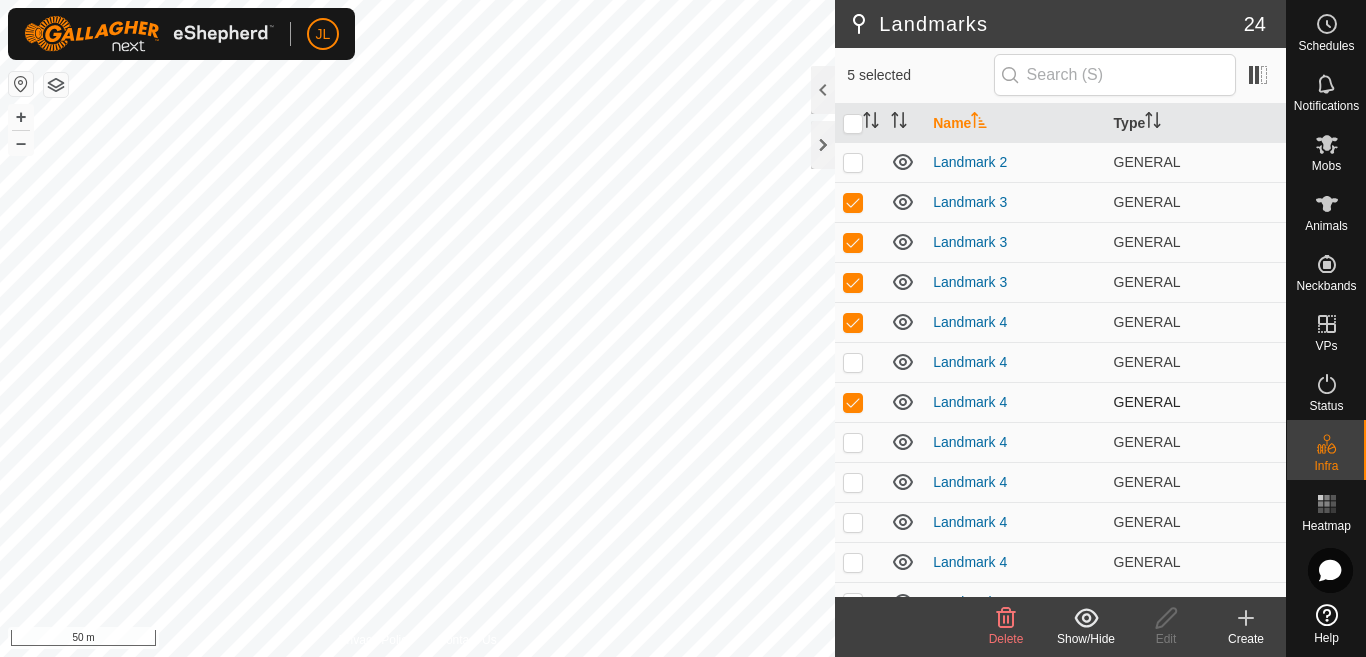 click at bounding box center [853, 402] 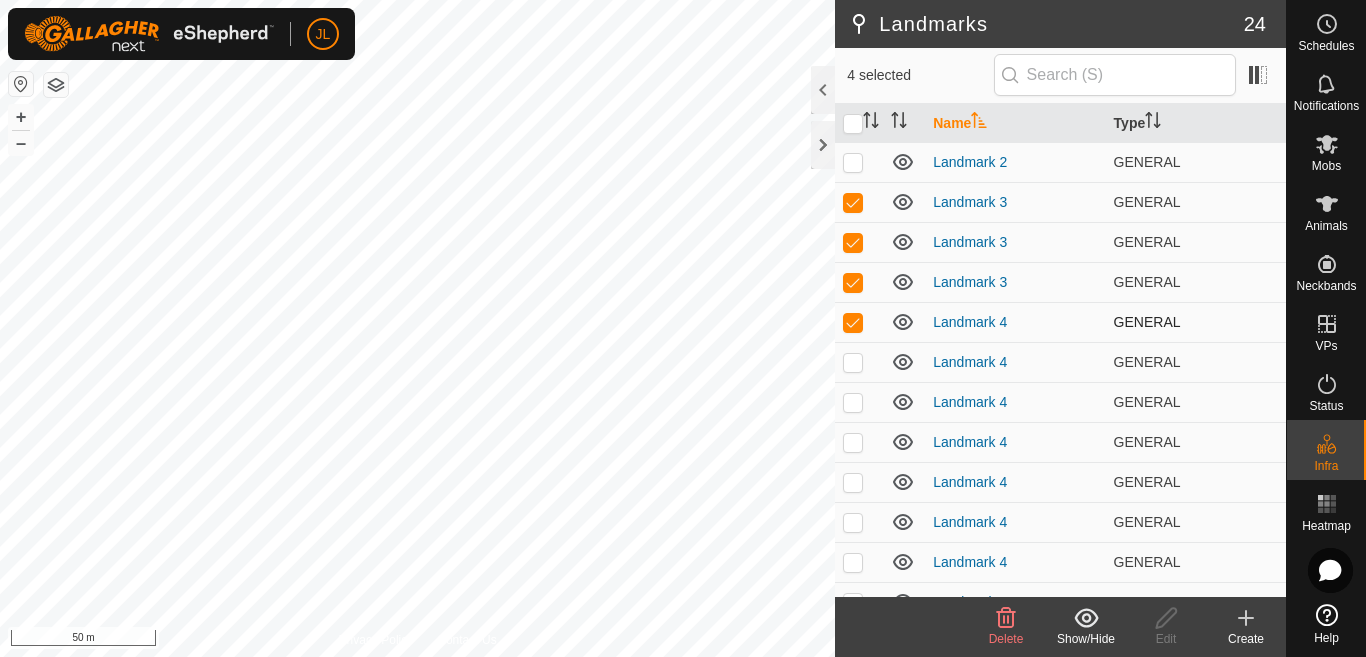 click at bounding box center (853, 322) 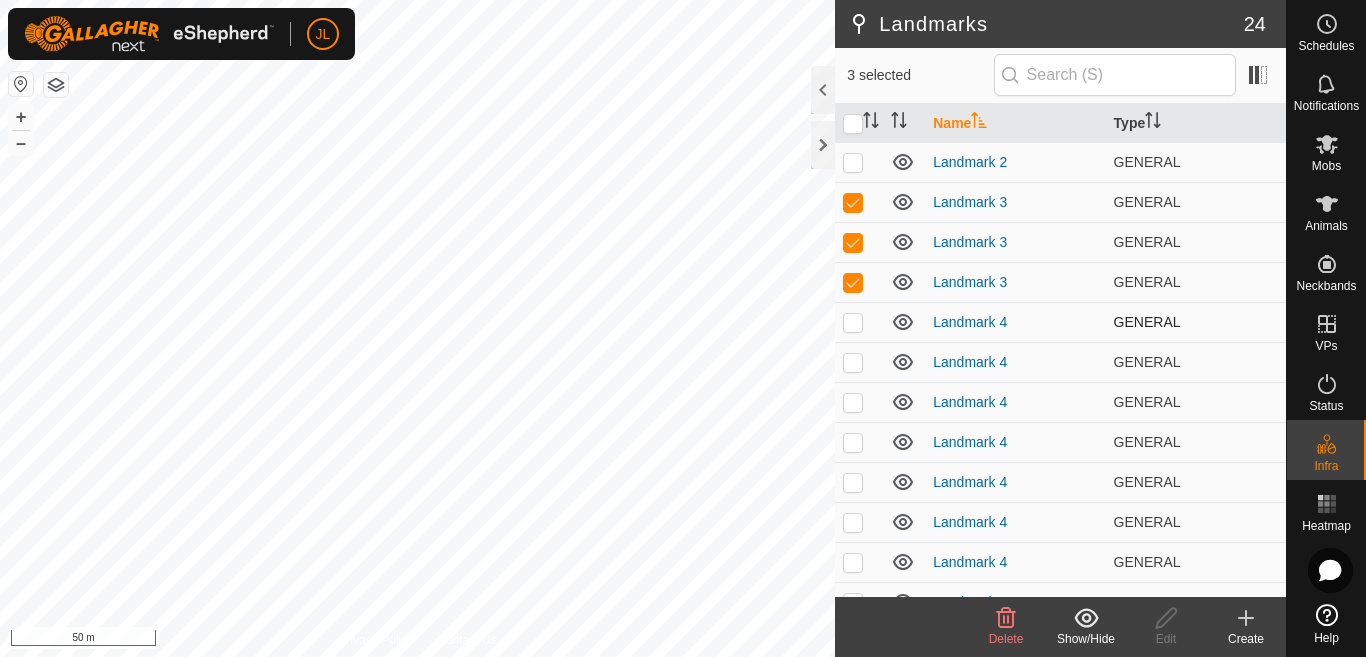 checkbox on "false" 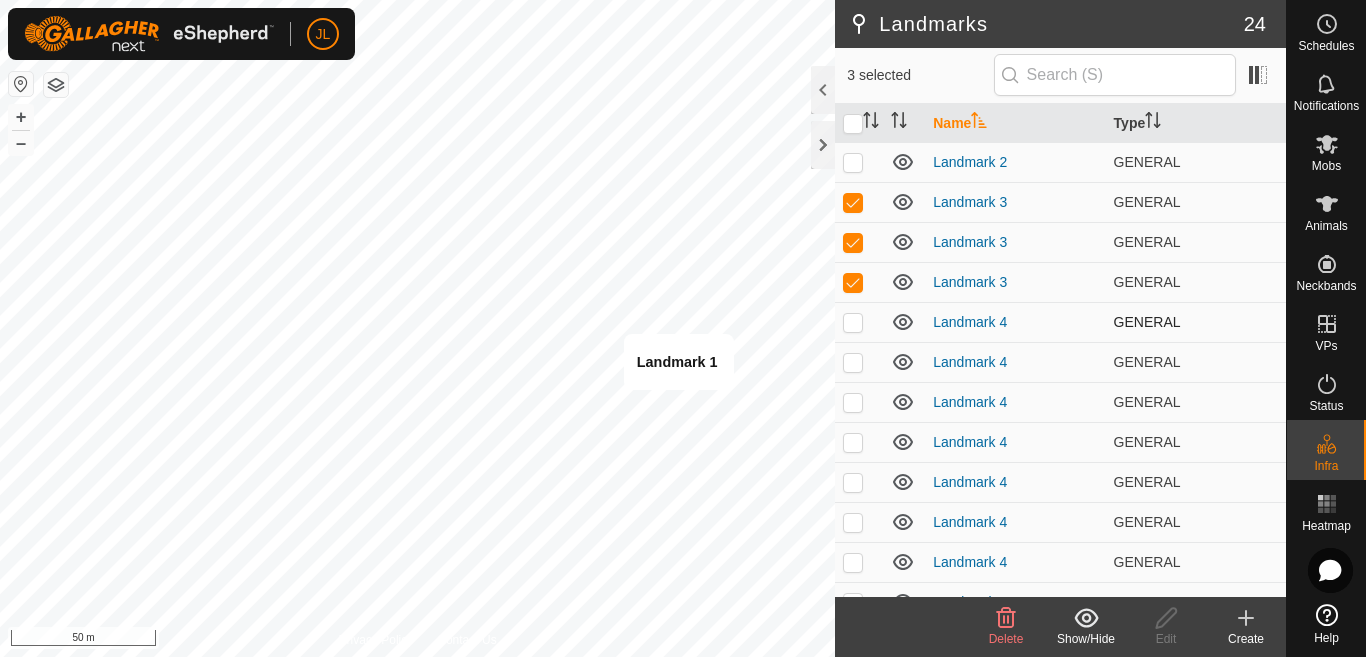 checkbox on "true" 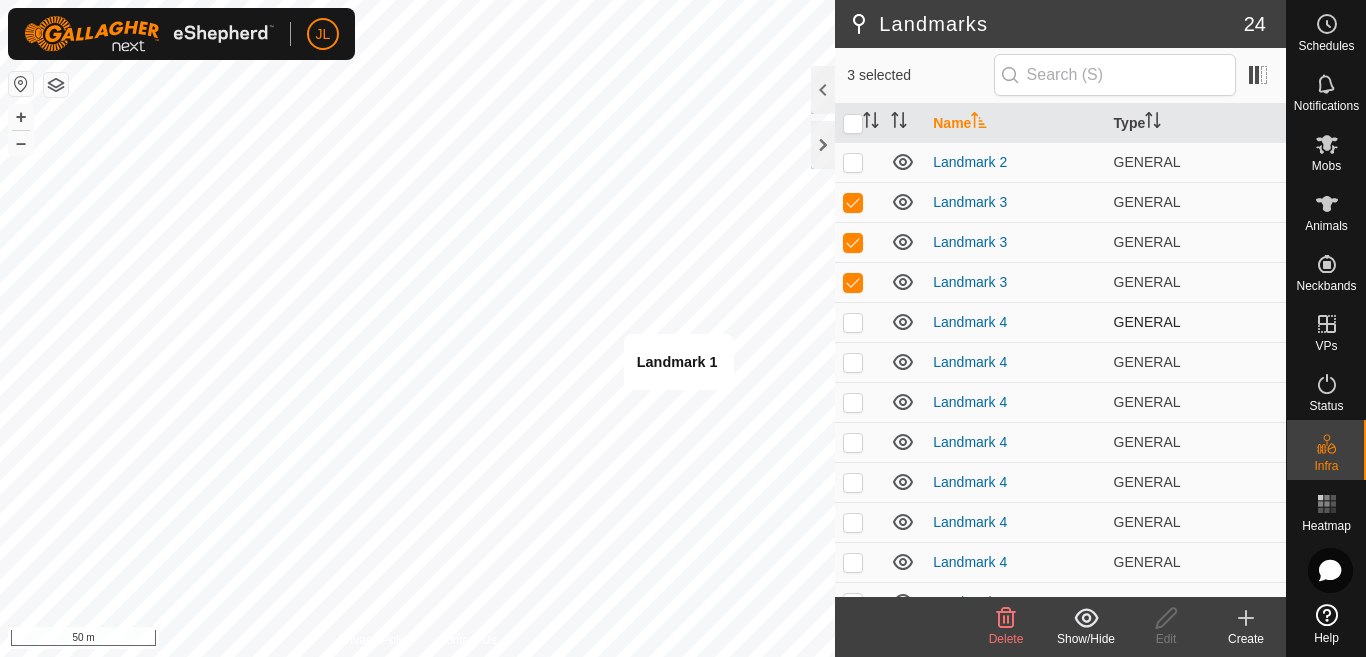 checkbox on "false" 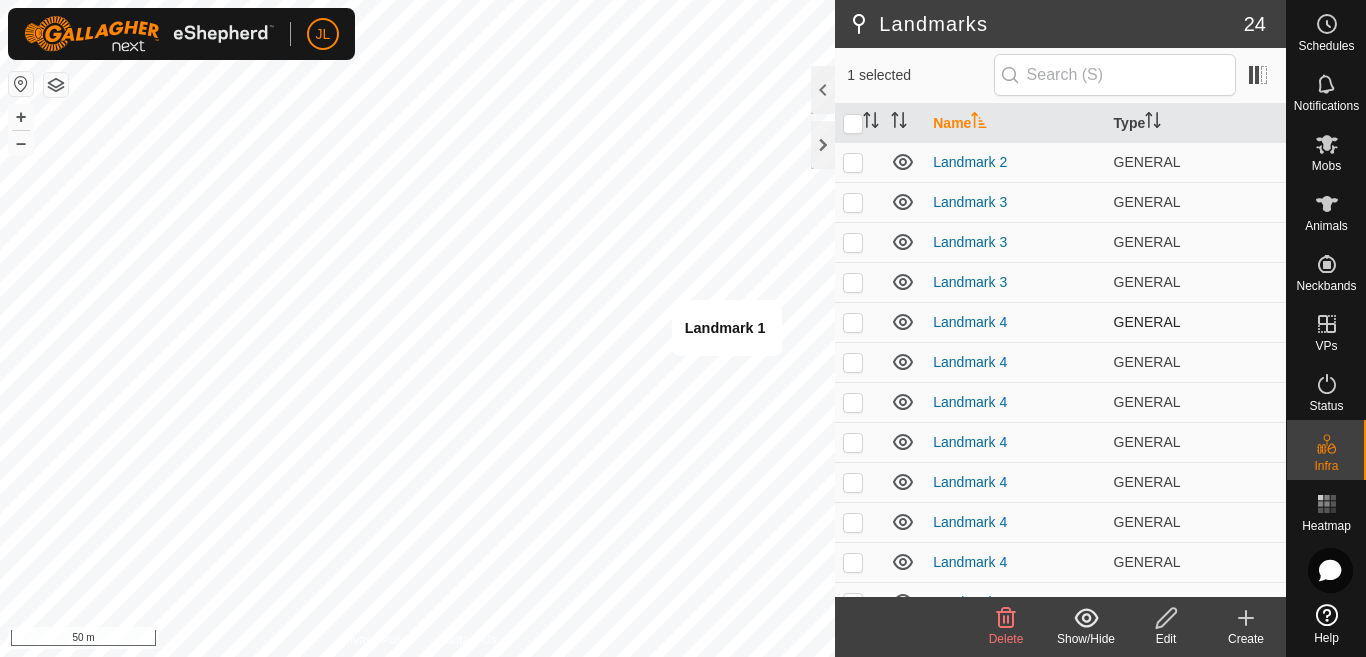 checkbox on "true" 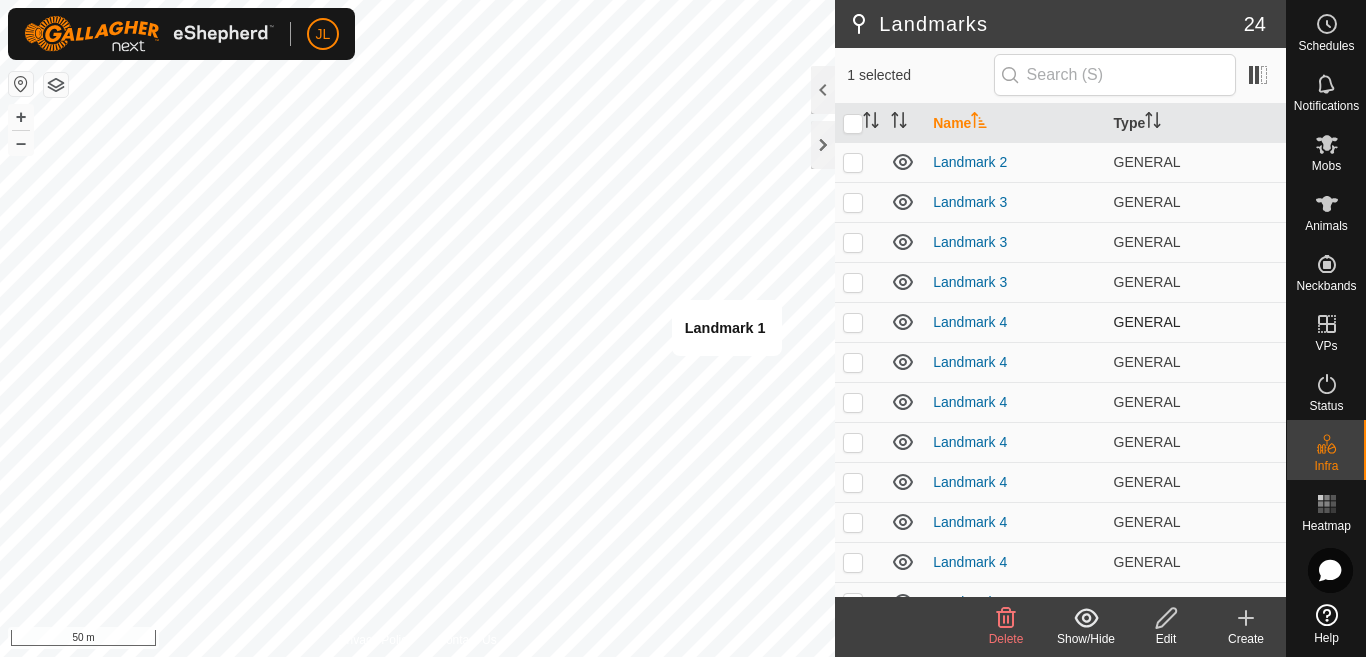 checkbox on "false" 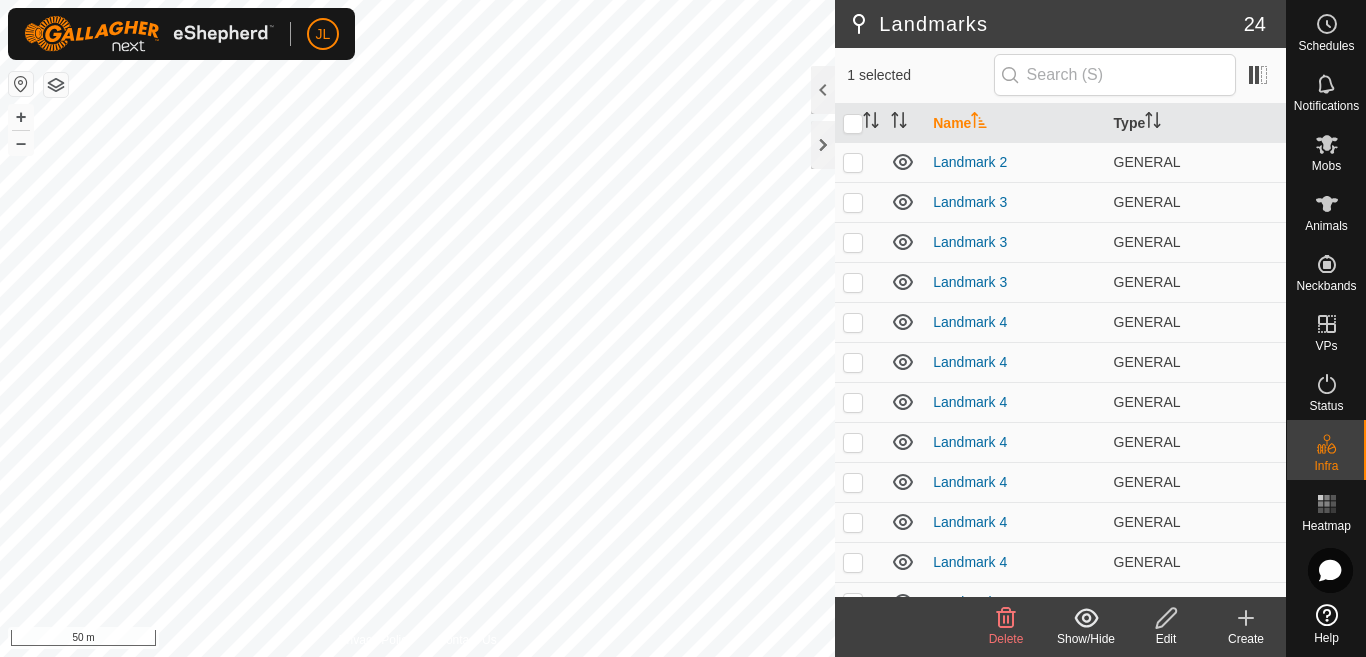 scroll, scrollTop: 0, scrollLeft: 0, axis: both 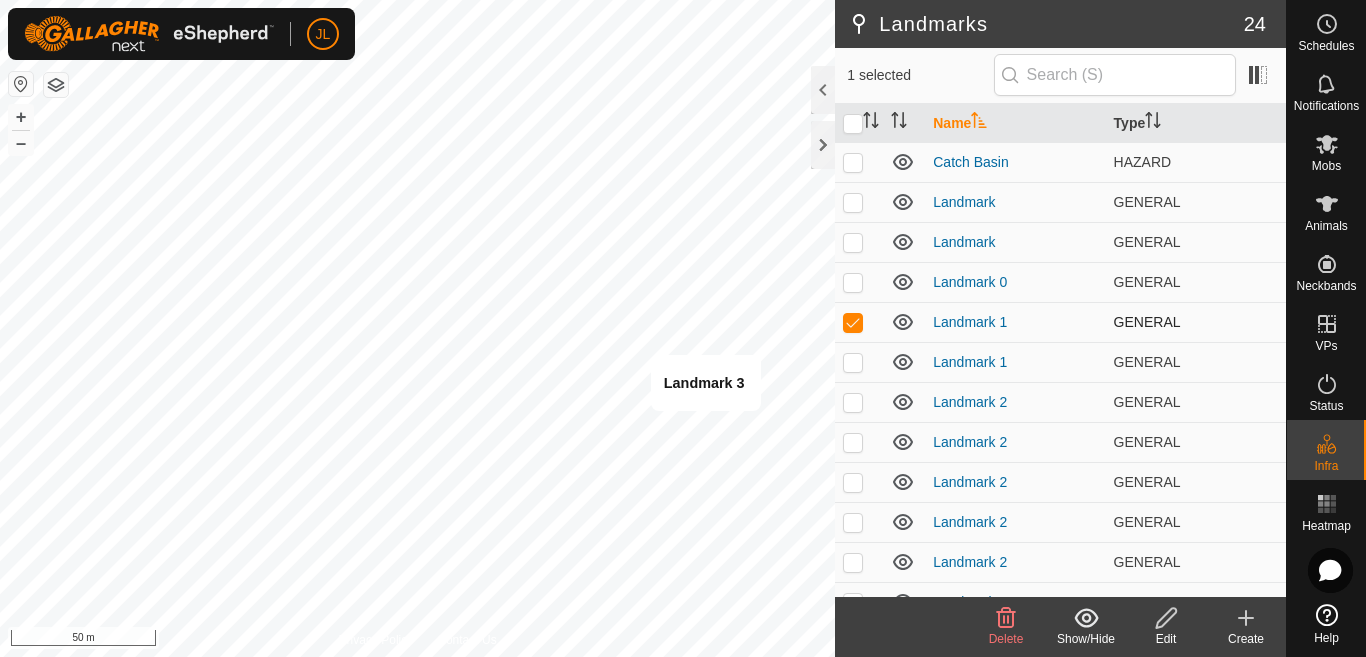 checkbox on "false" 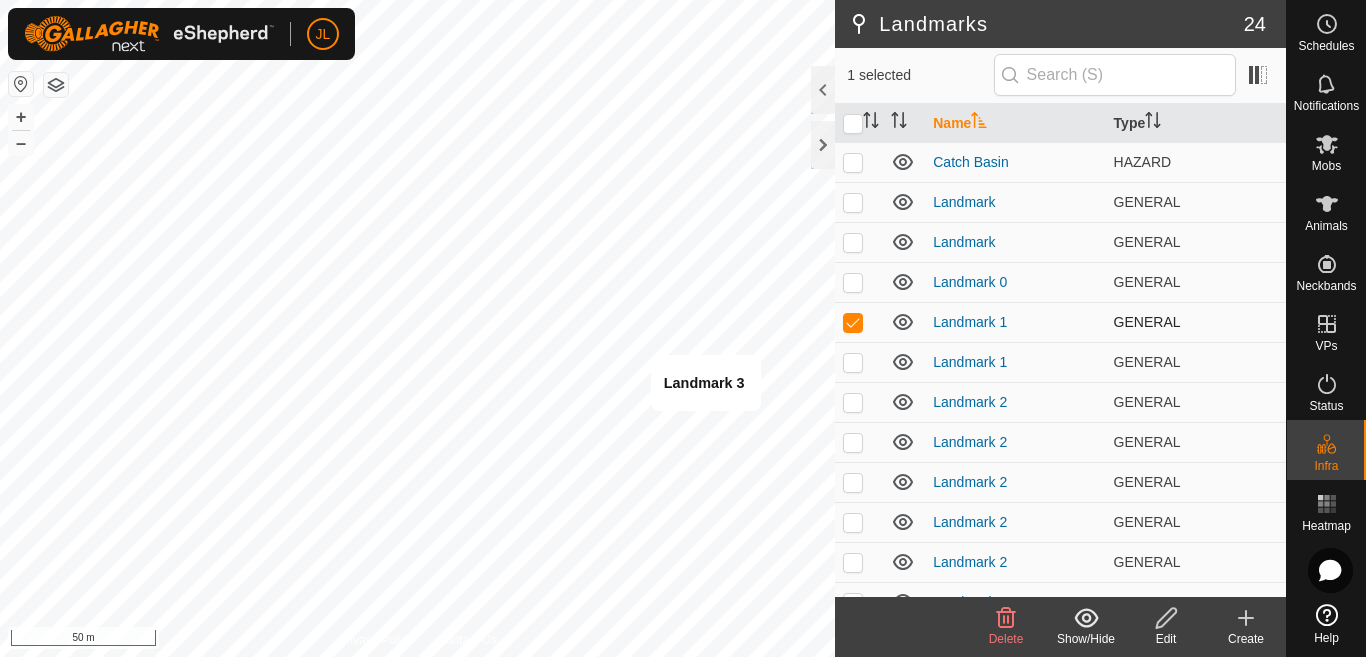 checkbox on "true" 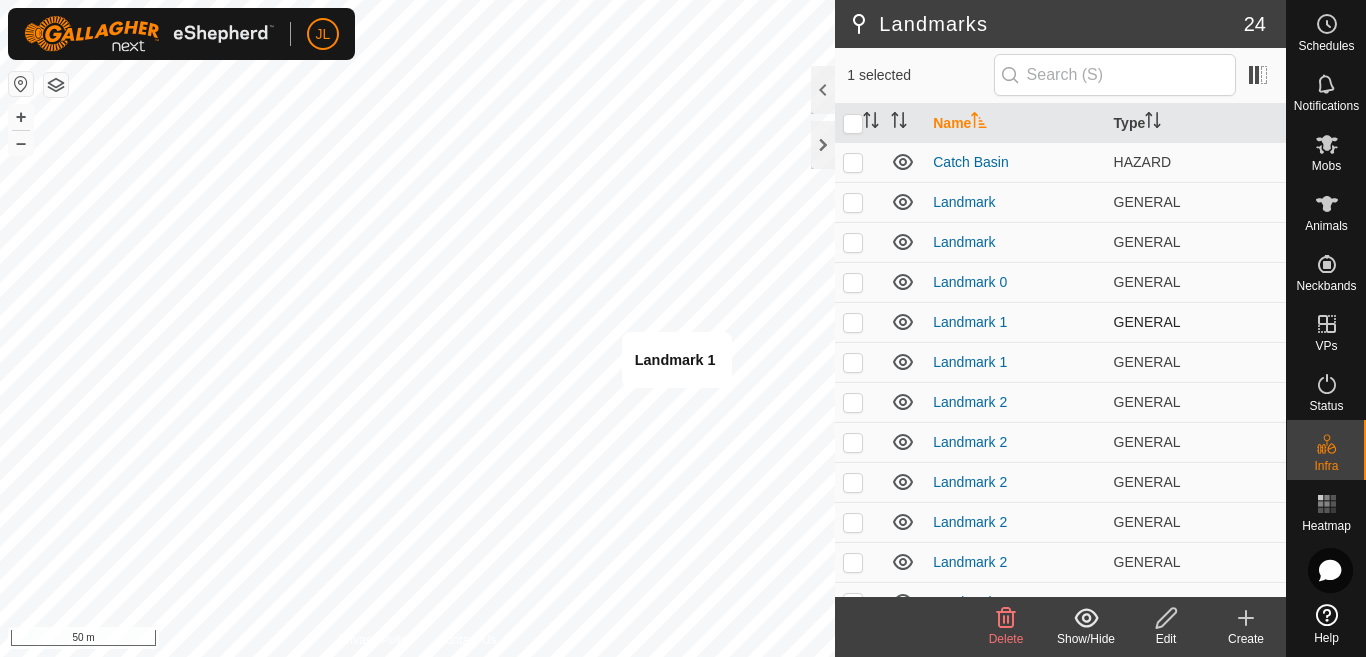 checkbox on "true" 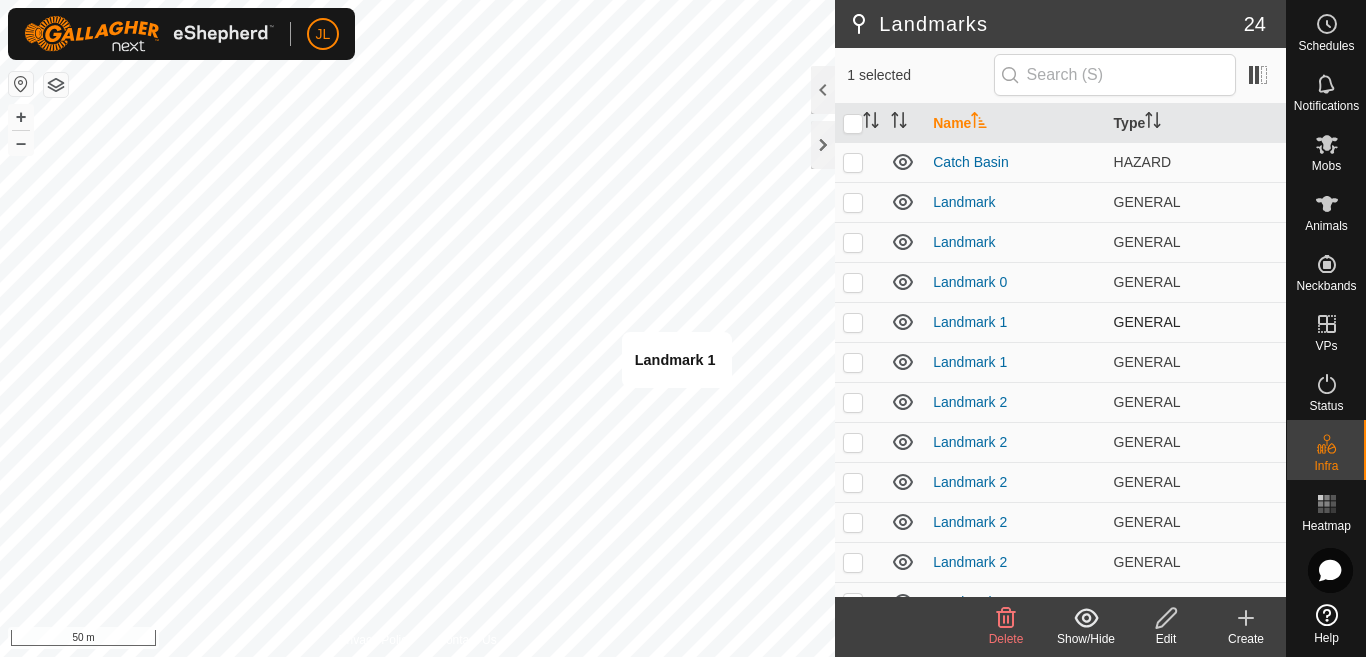 checkbox on "false" 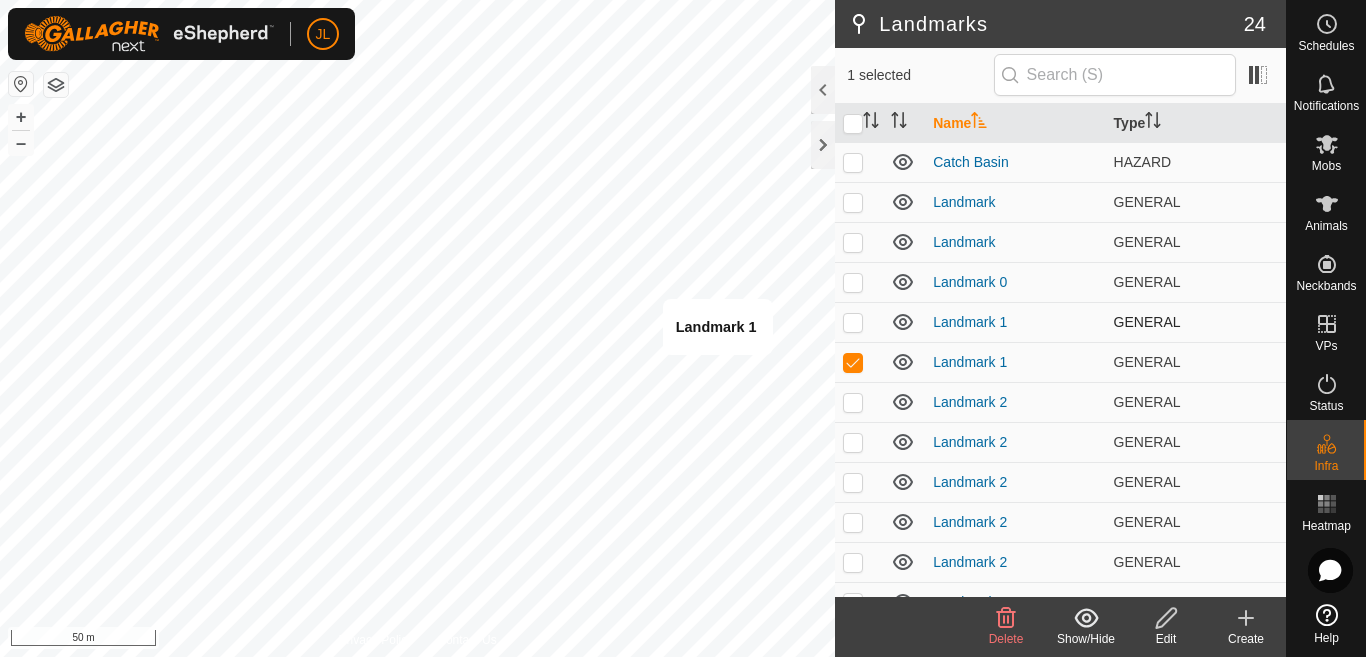 checkbox on "true" 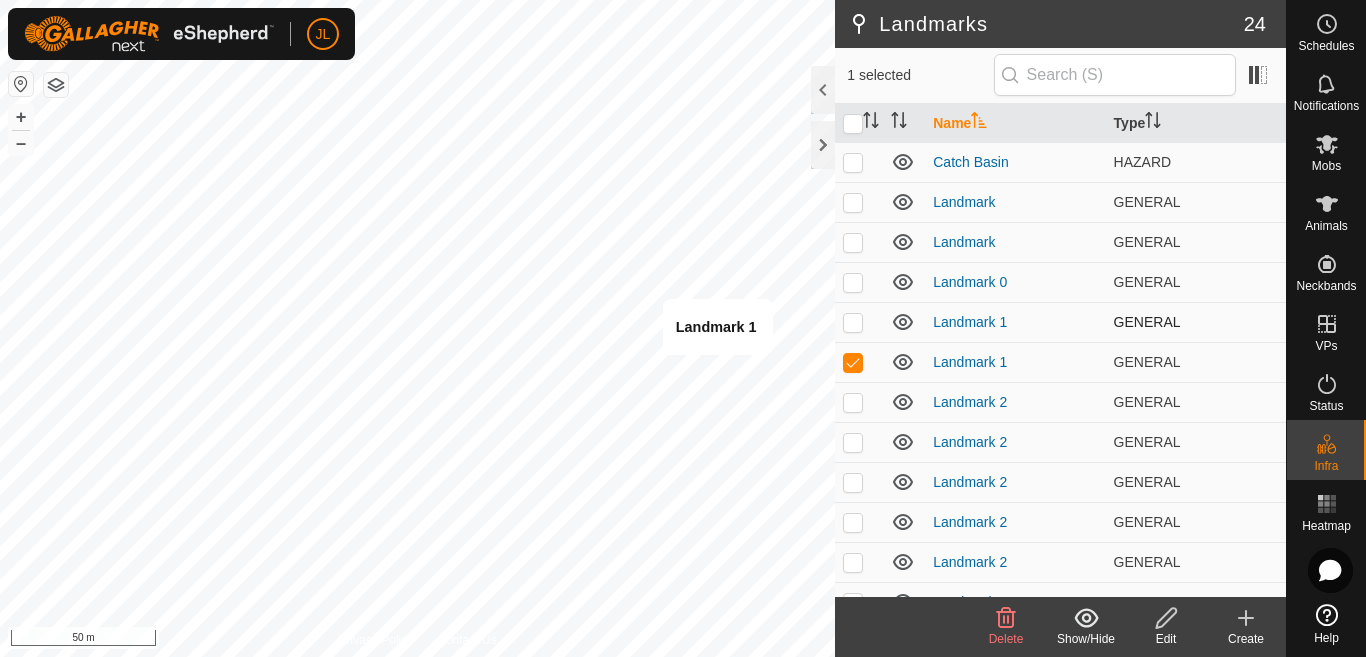 checkbox on "false" 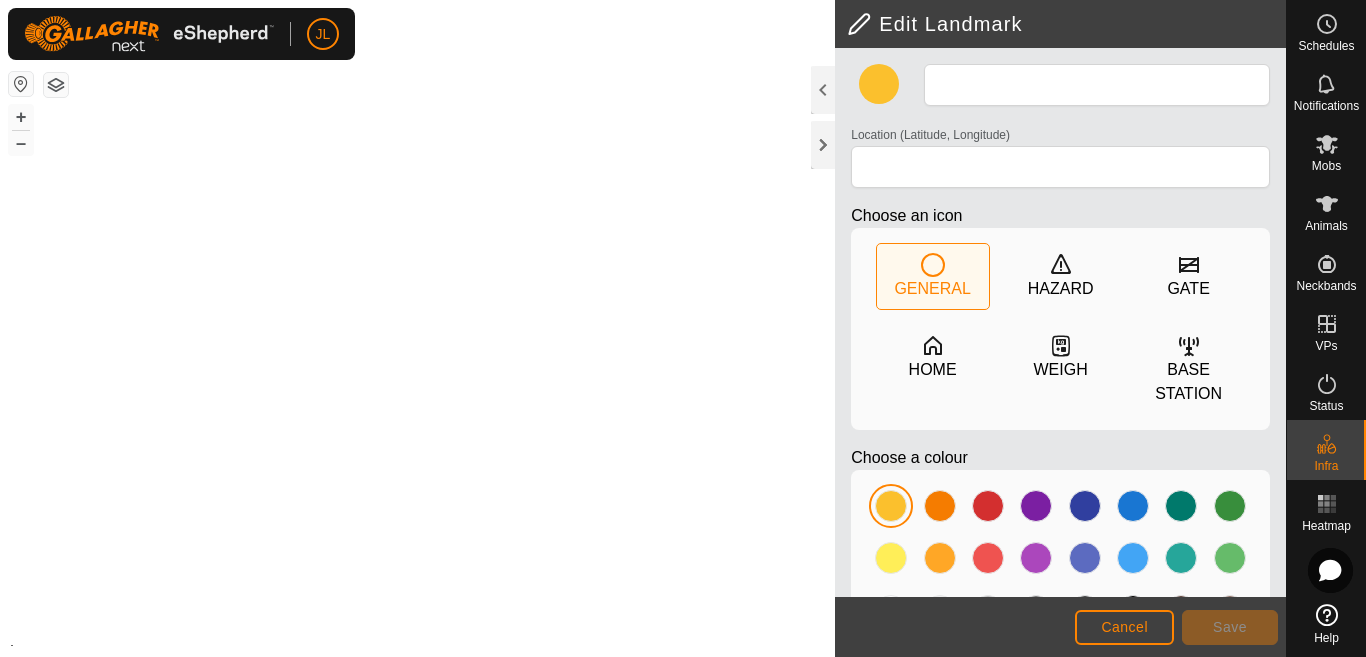 type on "Landmark 1" 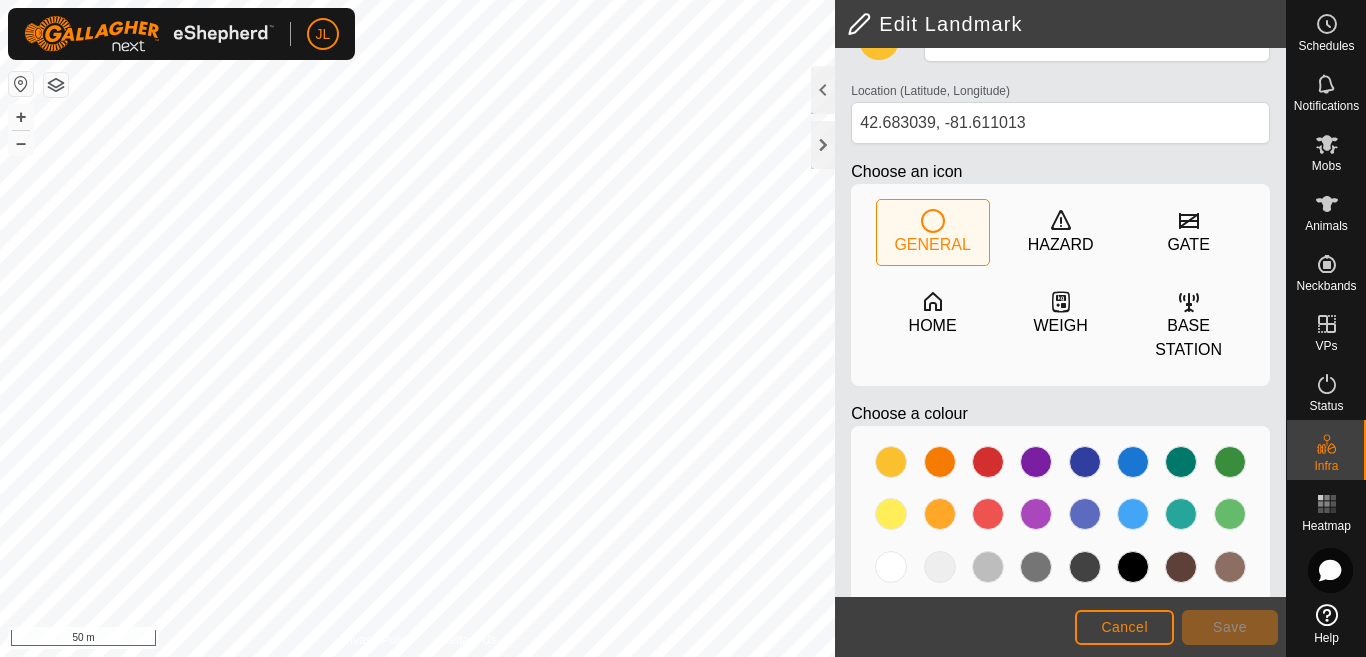 scroll, scrollTop: 0, scrollLeft: 0, axis: both 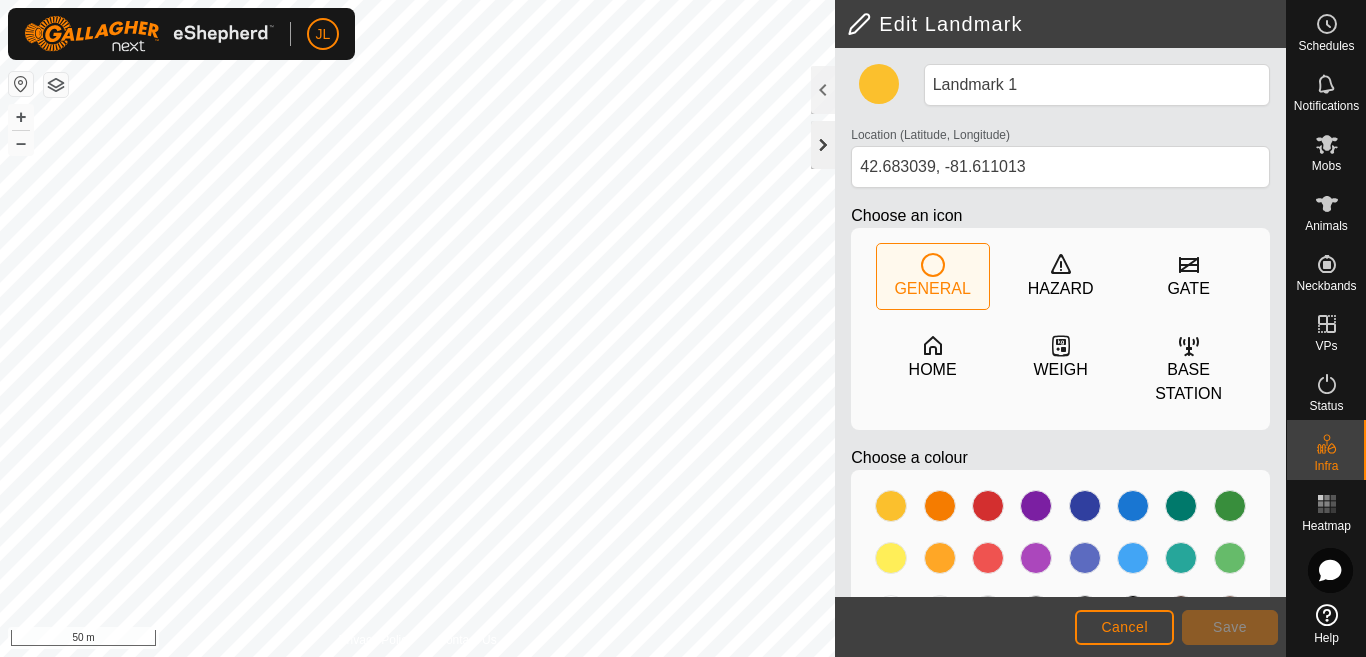 click 